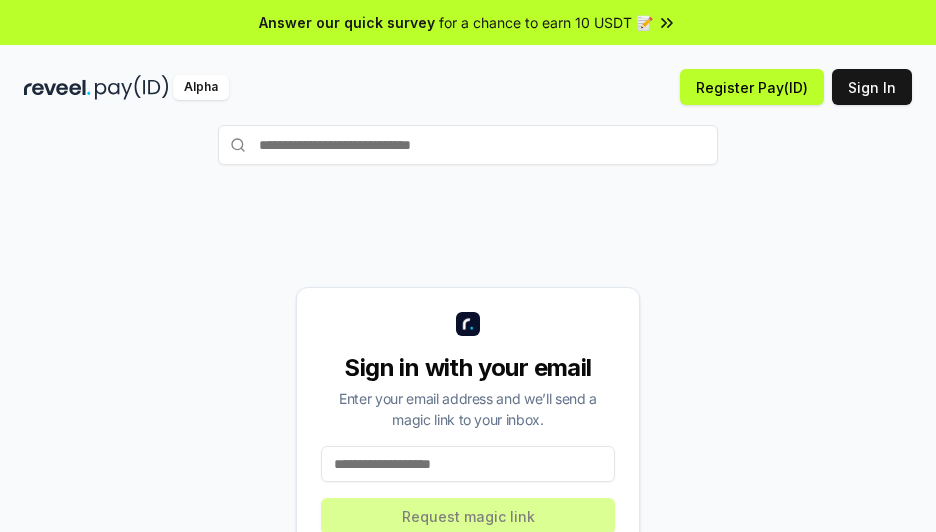 scroll, scrollTop: 0, scrollLeft: 0, axis: both 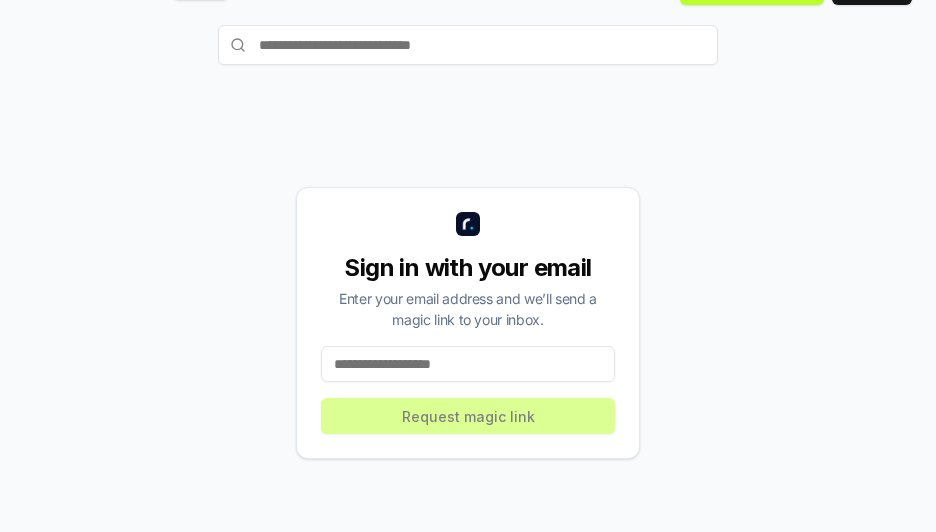 click on "Sign in with your email Enter your email address and we’ll send a magic link to your inbox. Request magic link" at bounding box center [468, 323] 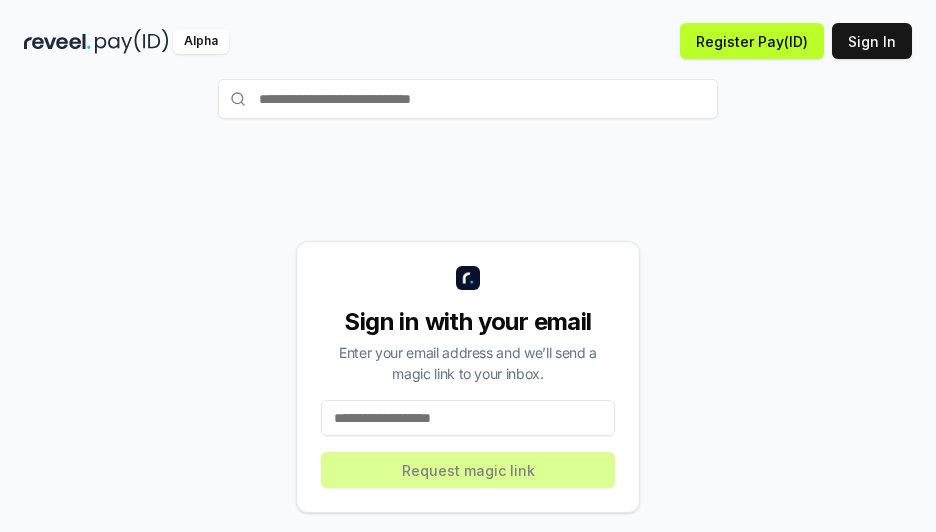 scroll, scrollTop: 0, scrollLeft: 0, axis: both 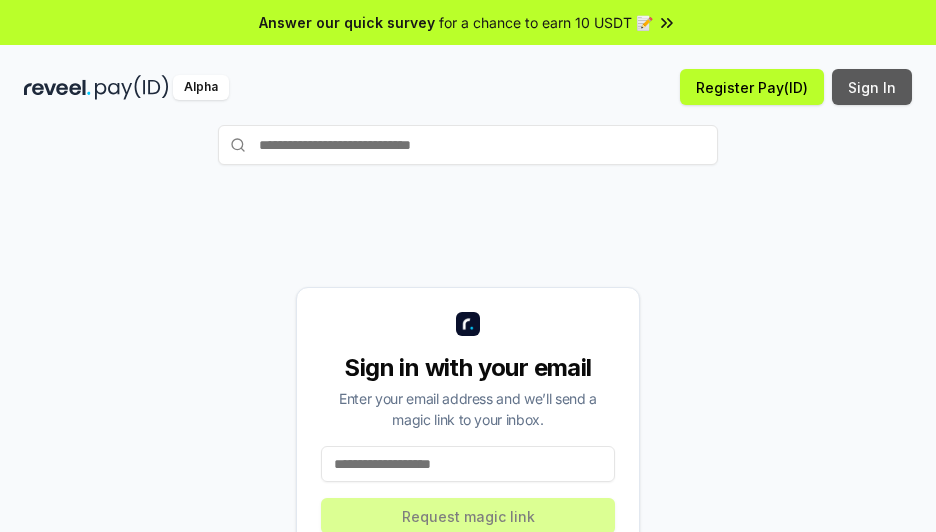 click on "Sign In" at bounding box center (872, 87) 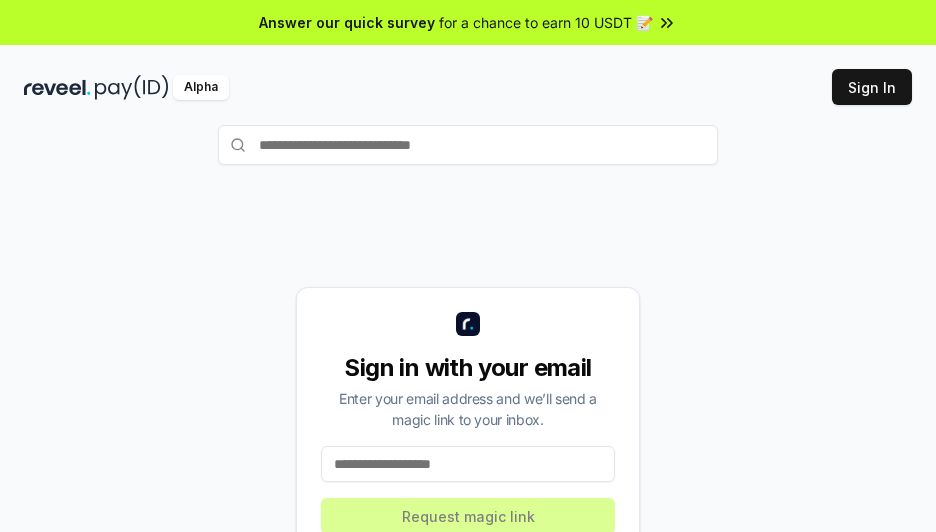 scroll, scrollTop: 0, scrollLeft: 0, axis: both 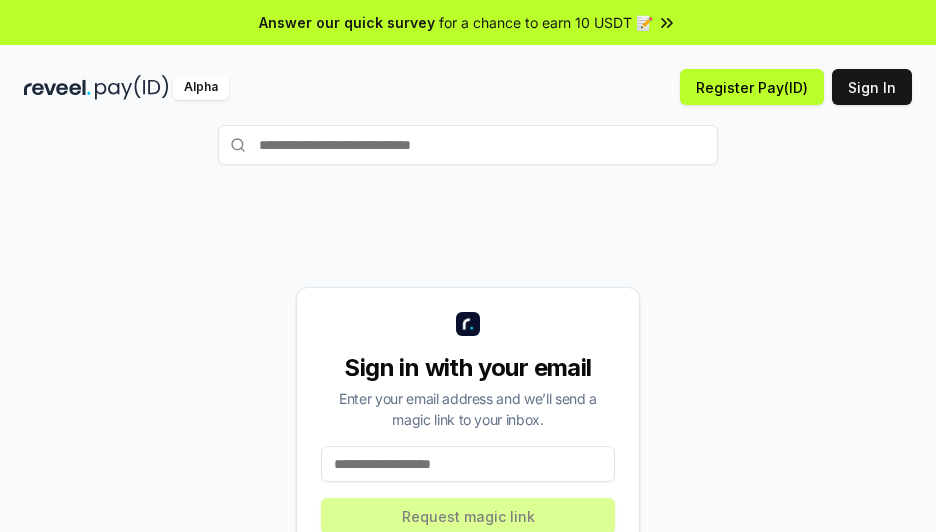 click at bounding box center (468, 145) 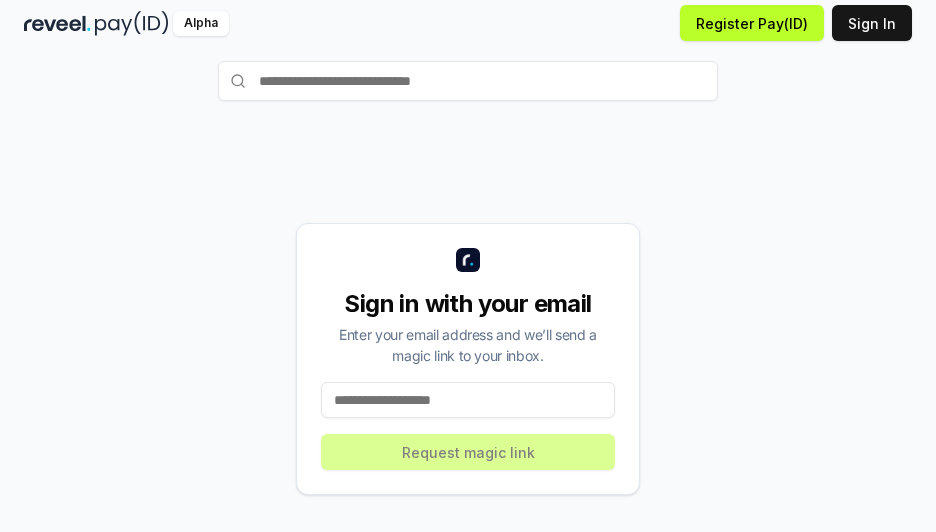 scroll, scrollTop: 110, scrollLeft: 0, axis: vertical 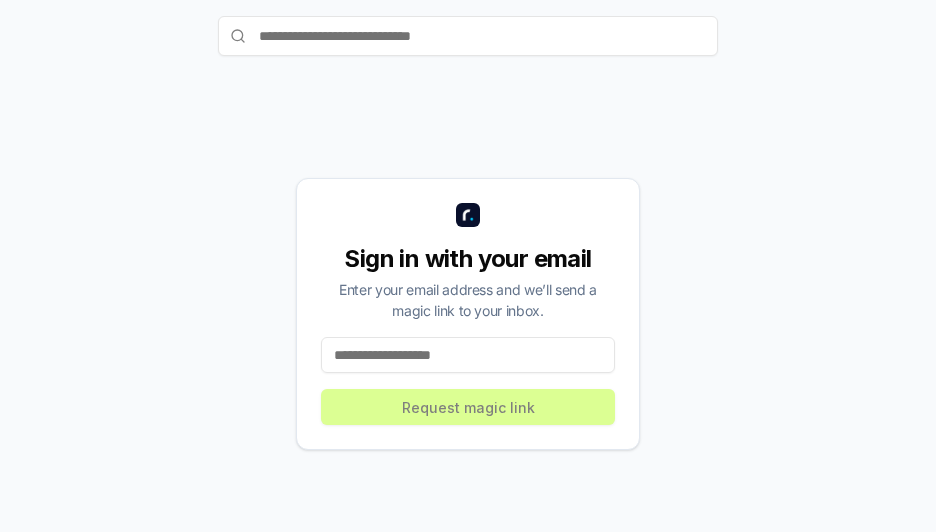 click at bounding box center (468, 355) 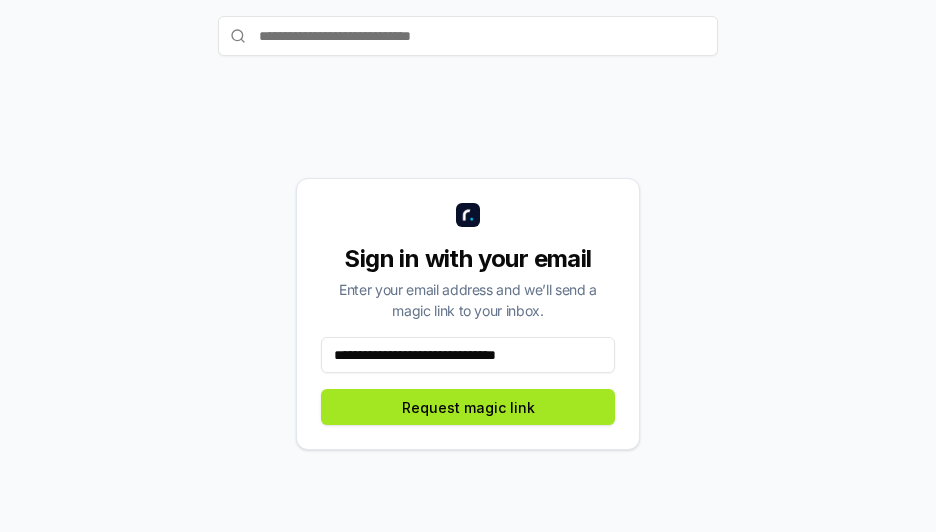 type on "**********" 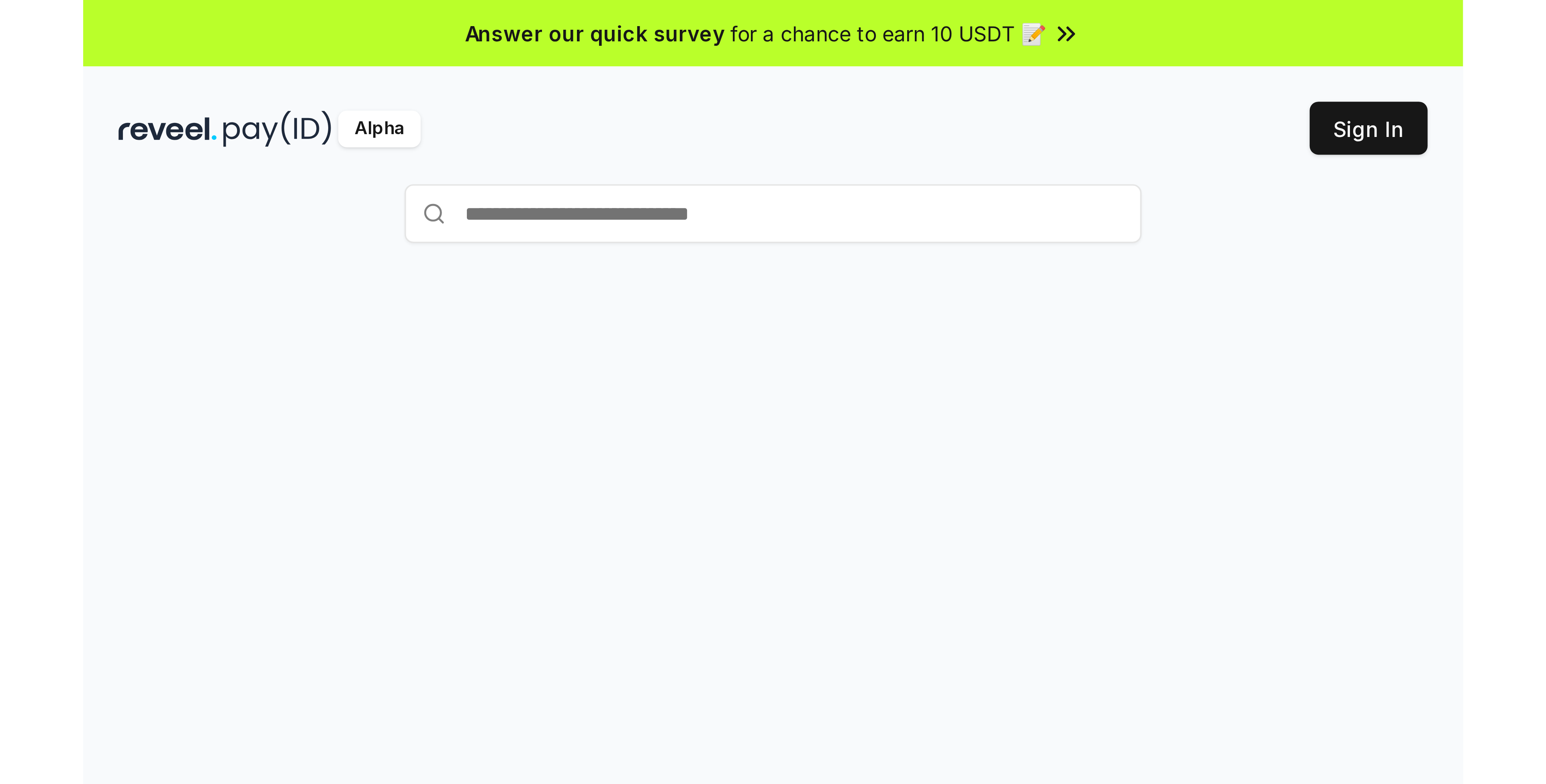 scroll, scrollTop: 0, scrollLeft: 0, axis: both 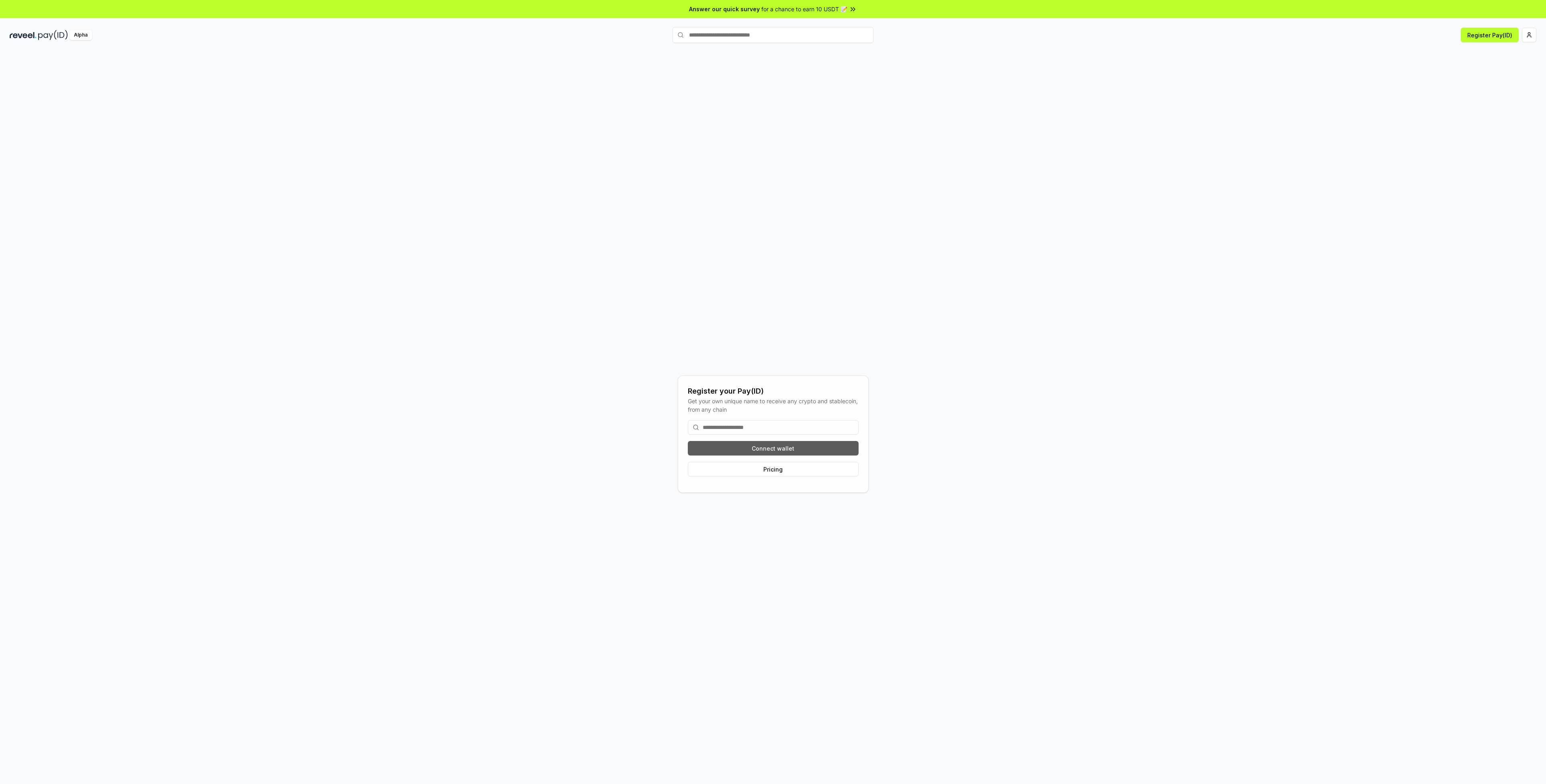 click on "Connect wallet" at bounding box center (773, 448) 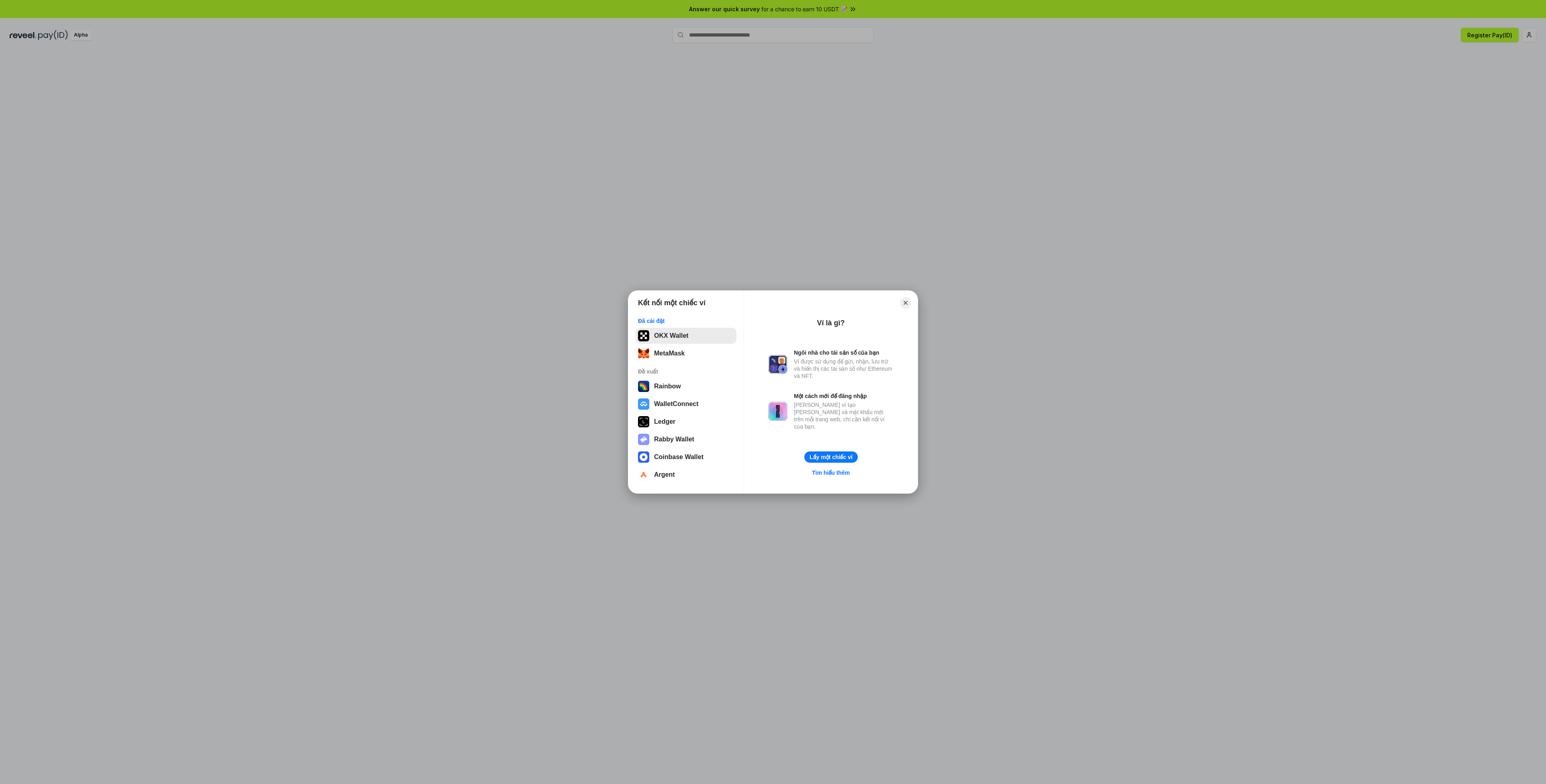 click on "OKX Wallet" at bounding box center [686, 336] 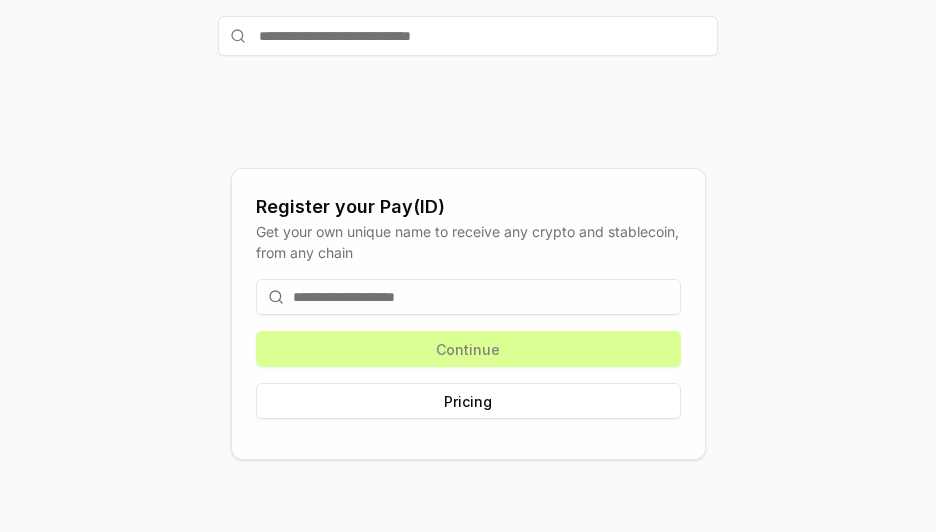 scroll, scrollTop: 0, scrollLeft: 0, axis: both 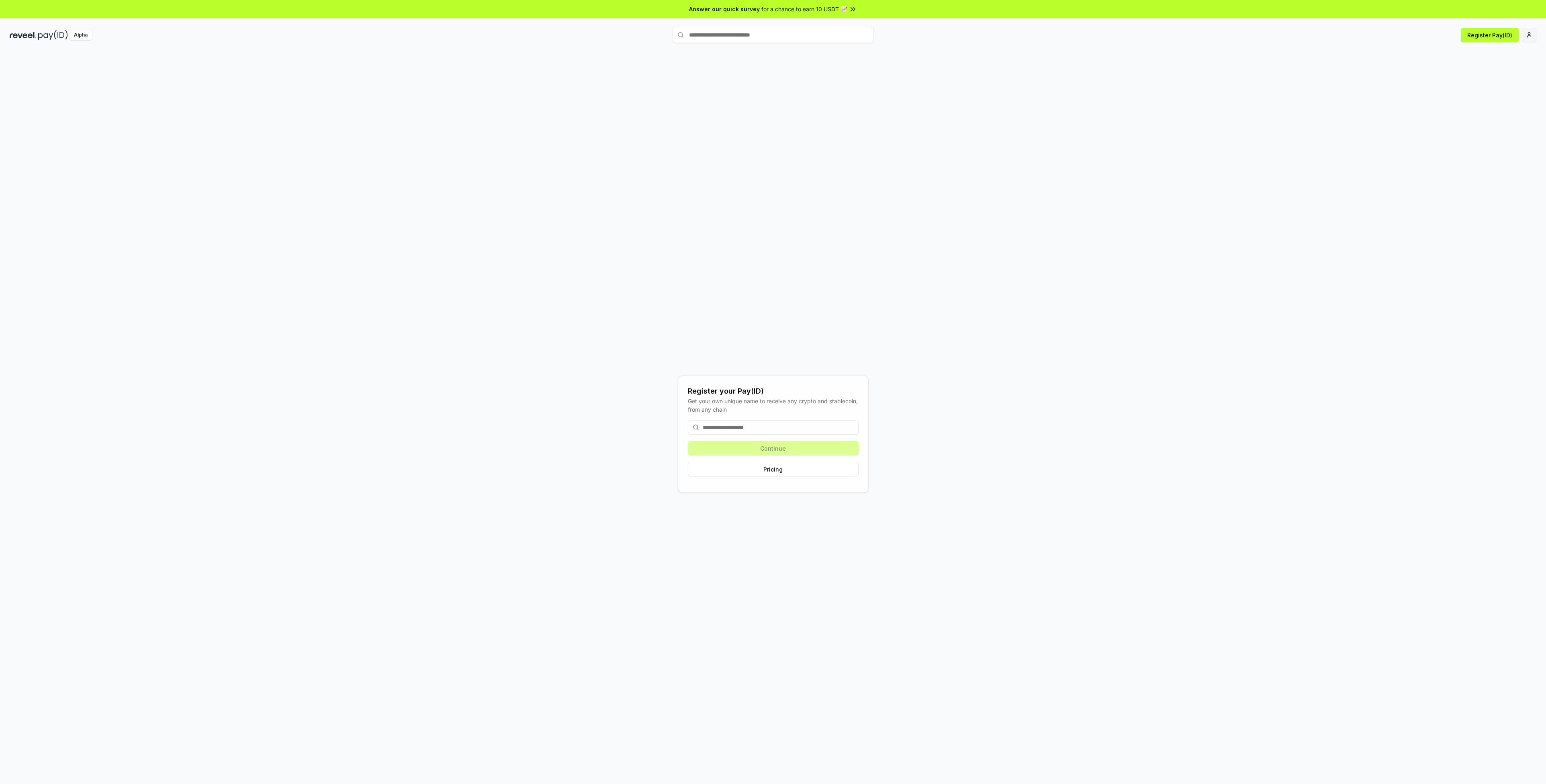 click on "Answer our quick survey for a chance to earn 10 USDT 📝 Alpha Register Pay(ID) Register your Pay(ID) Get your own unique name to receive any crypto and stablecoin, from any chain Continue Pricing" at bounding box center [773, 392] 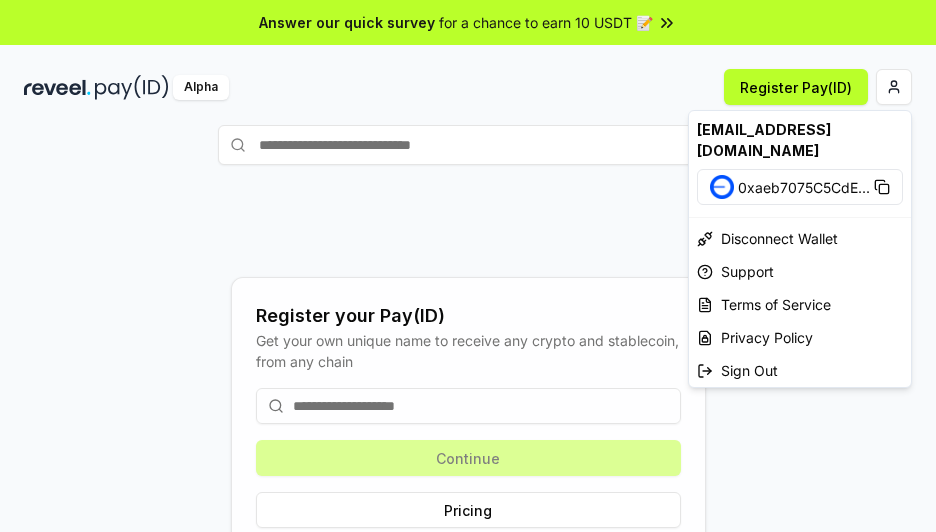 click on "Answer our quick survey for a chance to earn 10 USDT 📝 Alpha Register Pay(ID) Register your Pay(ID) Get your own unique name to receive any crypto and stablecoin, from any chain Continue Pricing [EMAIL_ADDRESS][DOMAIN_NAME]   0xaeb7075C5CdE ...     Disconnect Wallet   Support   Terms of Service   Privacy Policy   Sign Out" at bounding box center [468, 266] 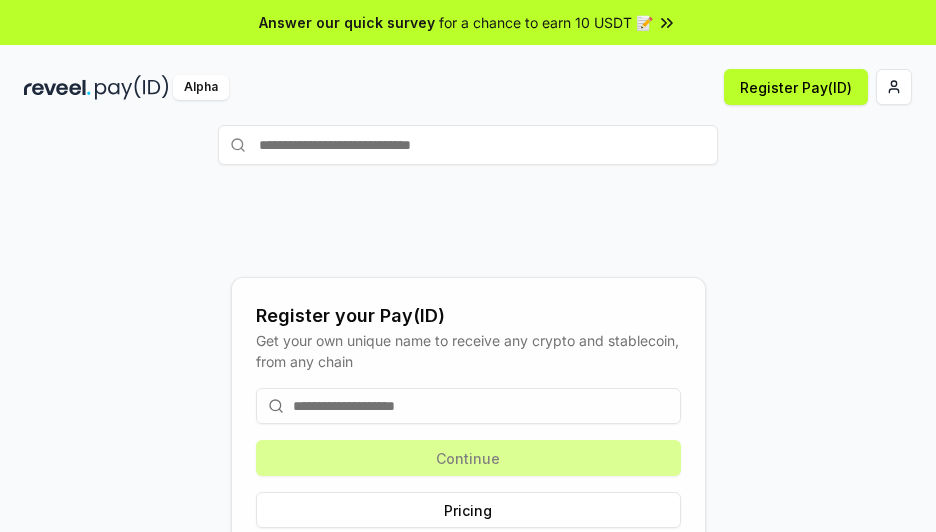 click on "Answer our quick survey" at bounding box center [347, 22] 